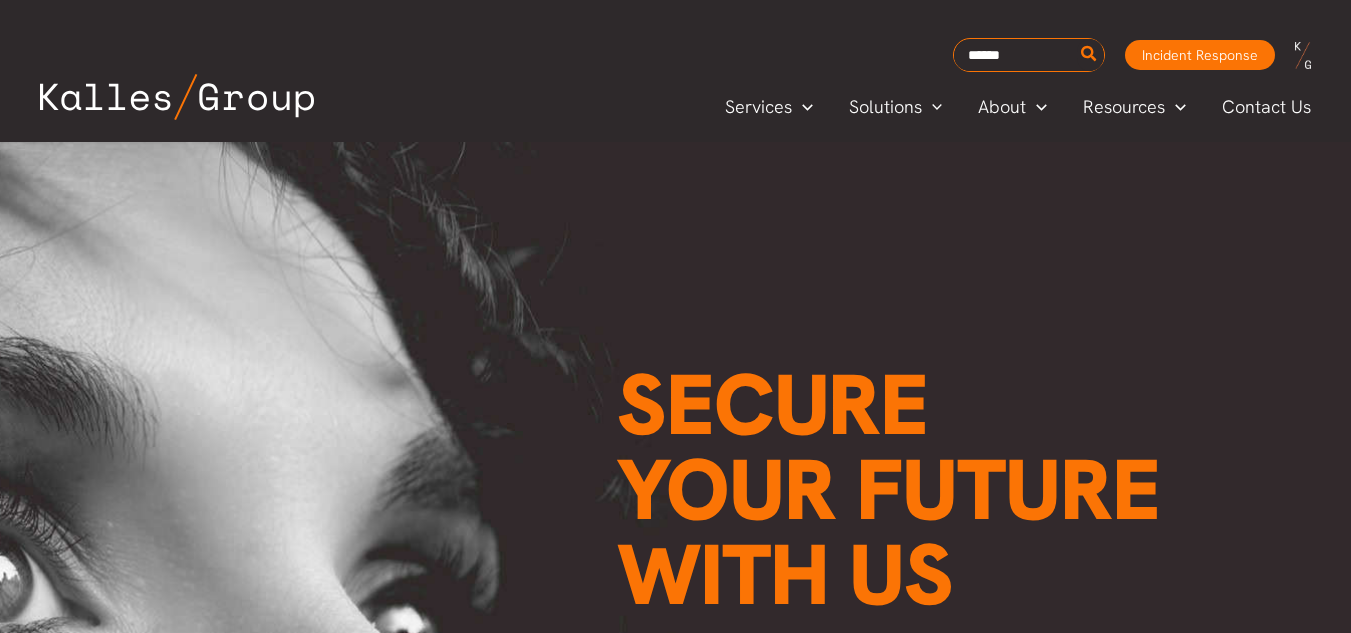 scroll, scrollTop: 0, scrollLeft: 0, axis: both 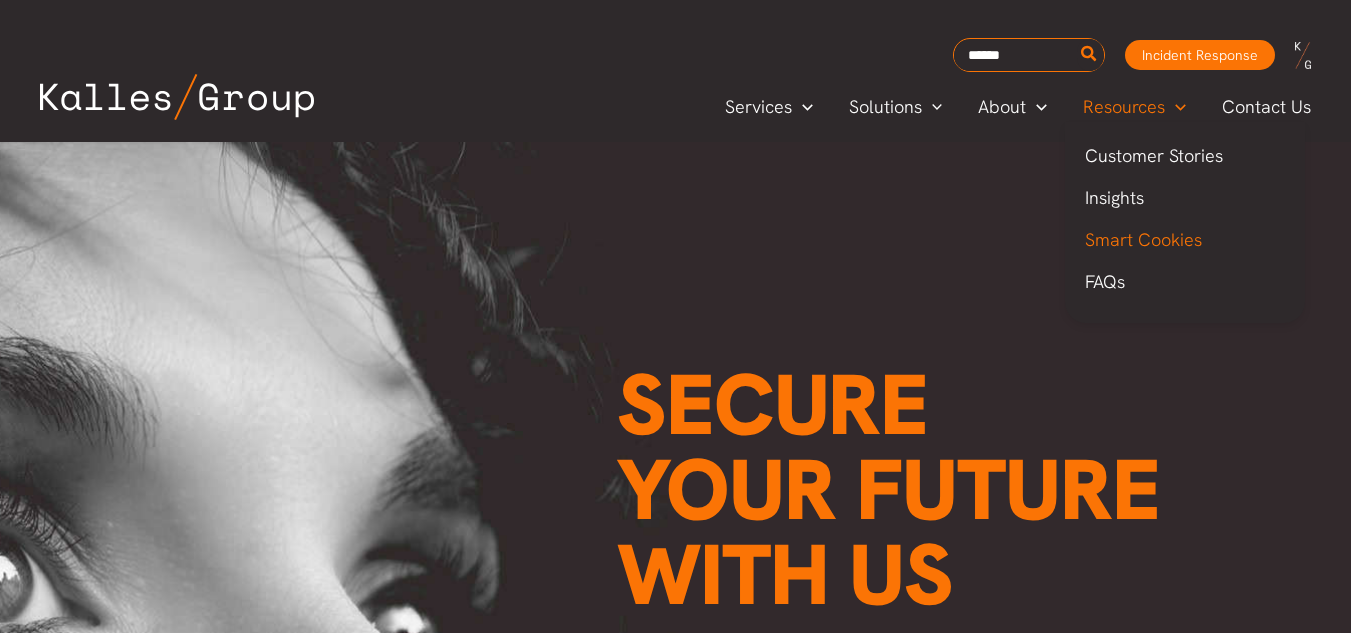 click on "Smart Cookies" at bounding box center [1143, 239] 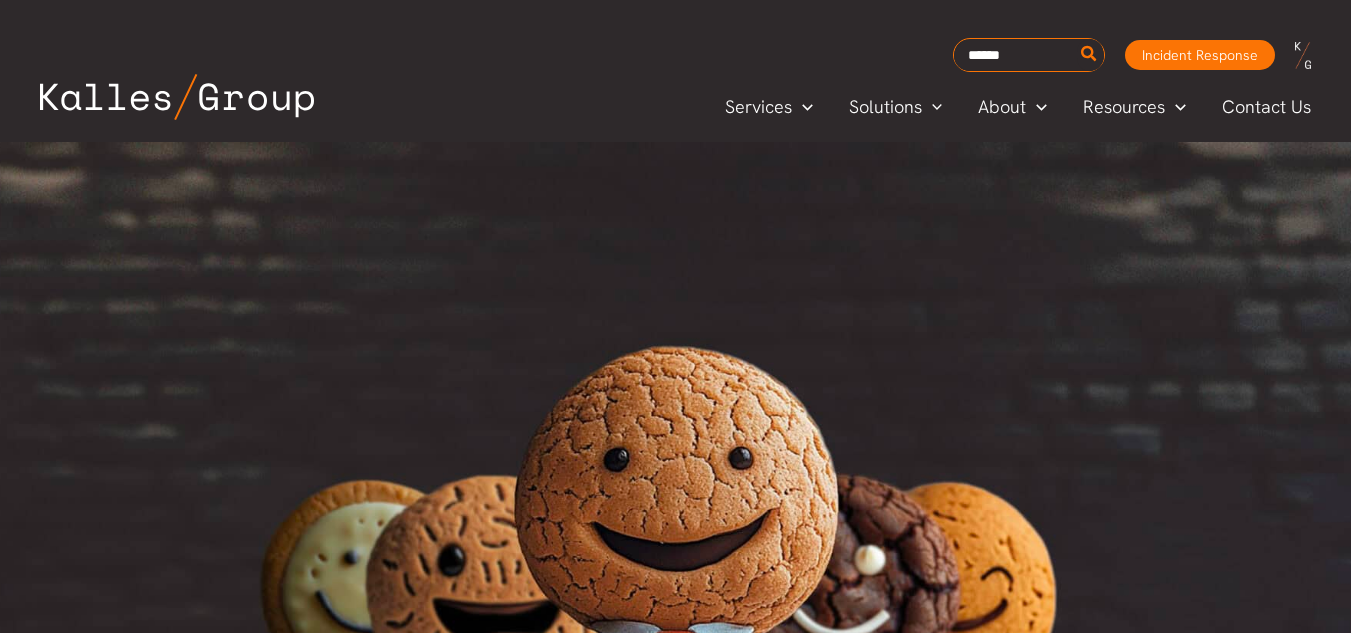 scroll, scrollTop: 0, scrollLeft: 0, axis: both 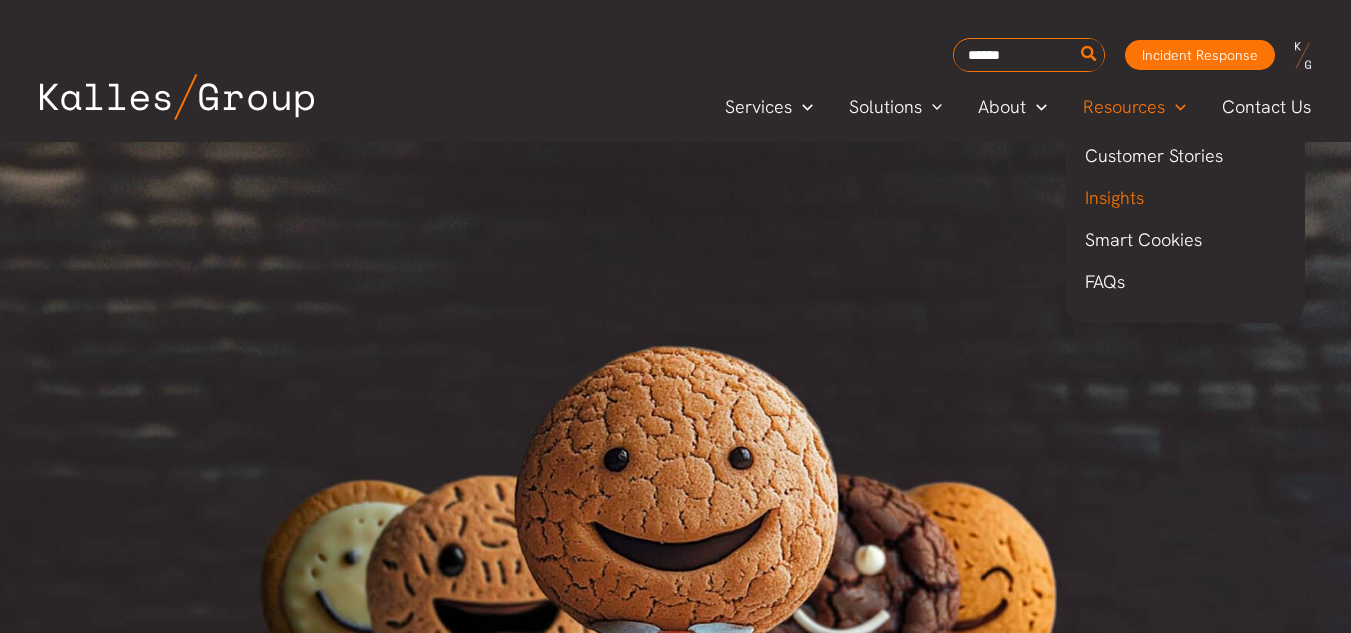 click on "Insights" at bounding box center [1114, 197] 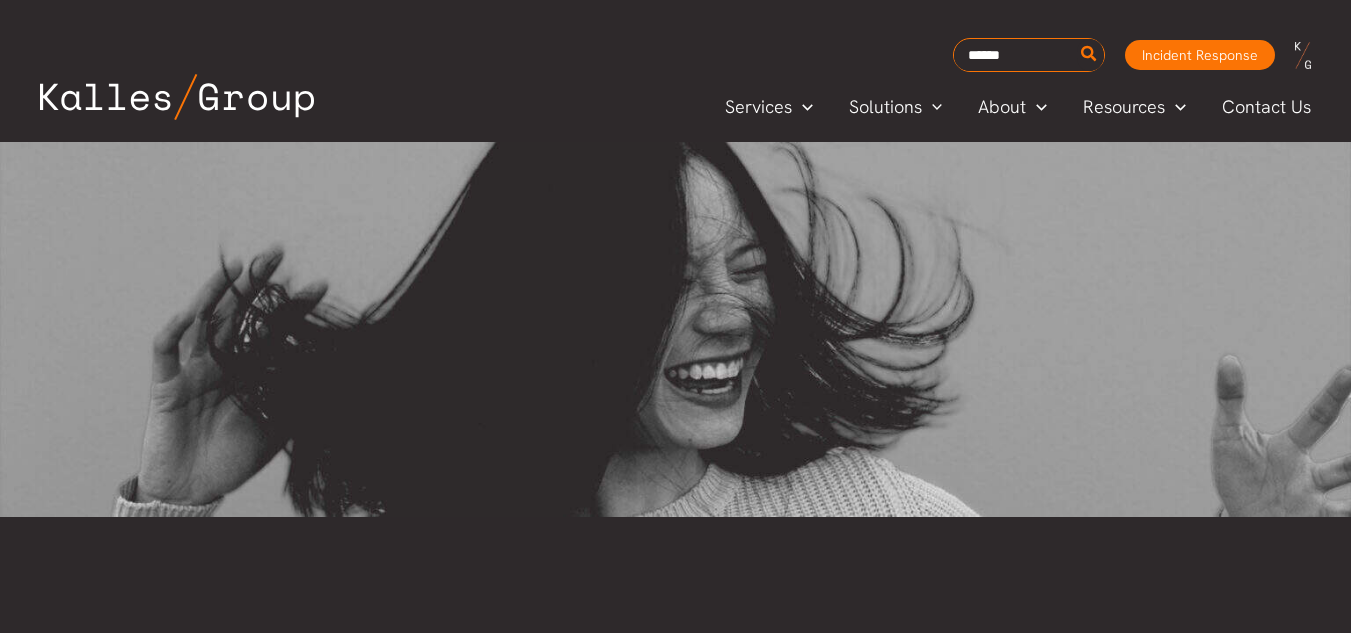 scroll, scrollTop: 0, scrollLeft: 0, axis: both 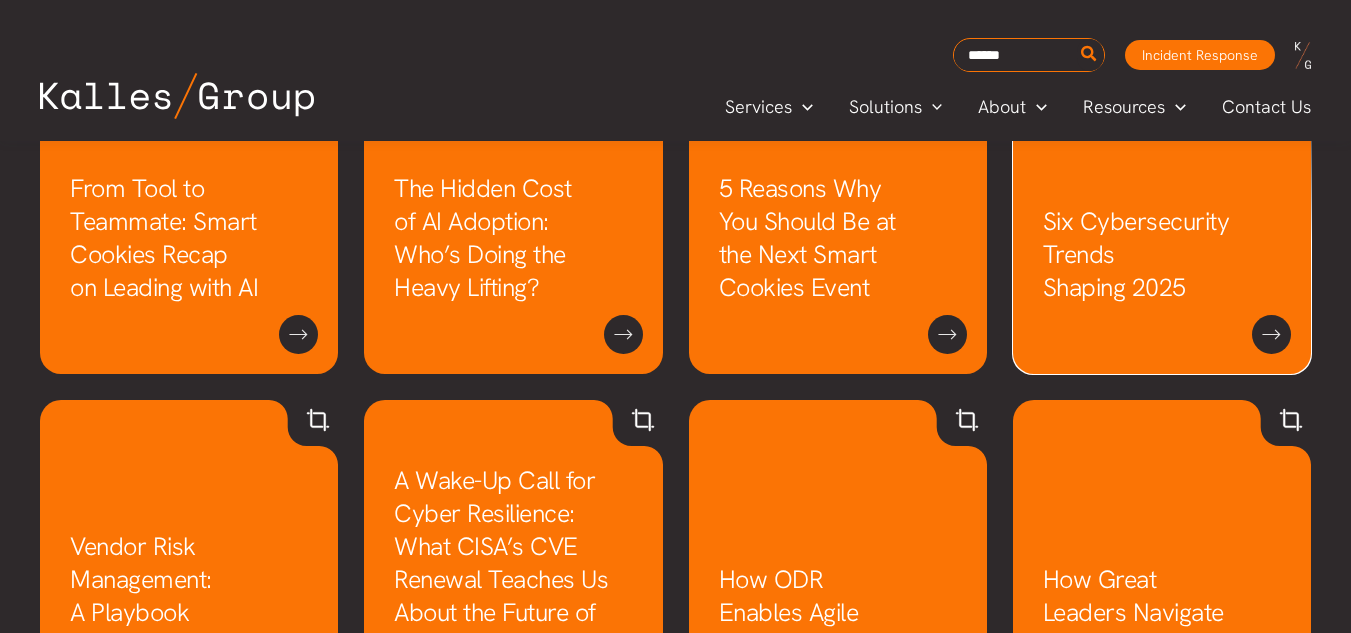 click on "Six Cybersecurity Trends Shaping 2025" at bounding box center [1136, 254] 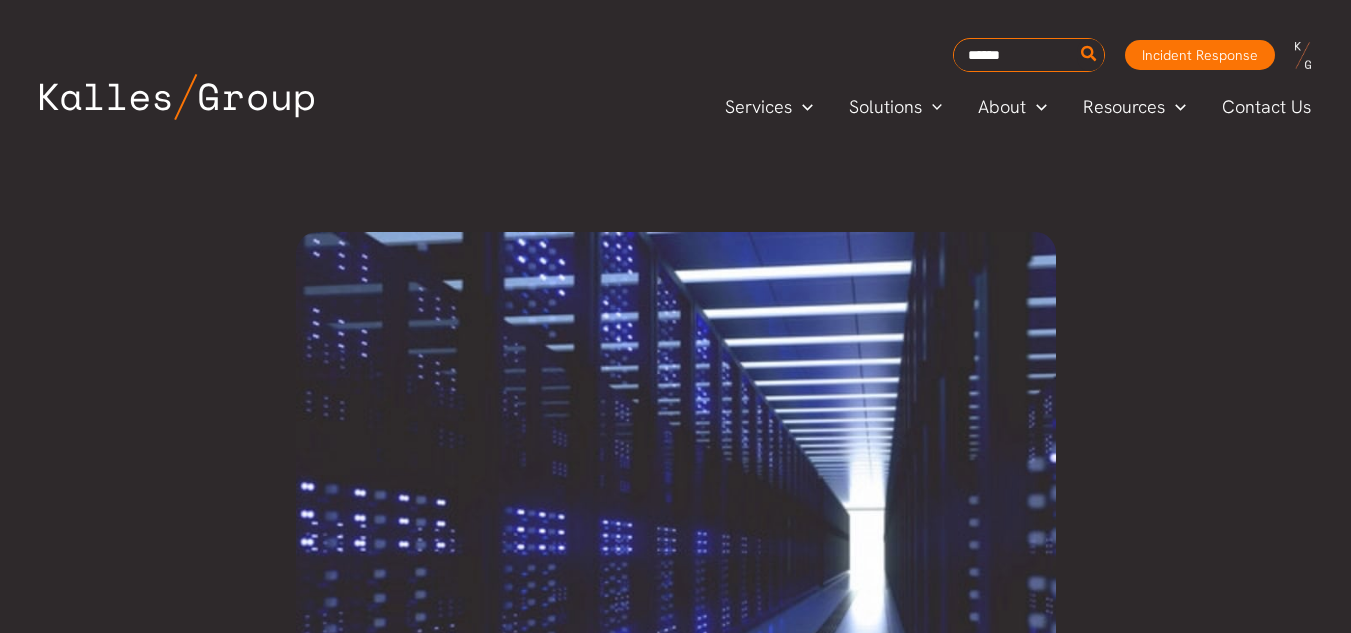 scroll, scrollTop: 0, scrollLeft: 0, axis: both 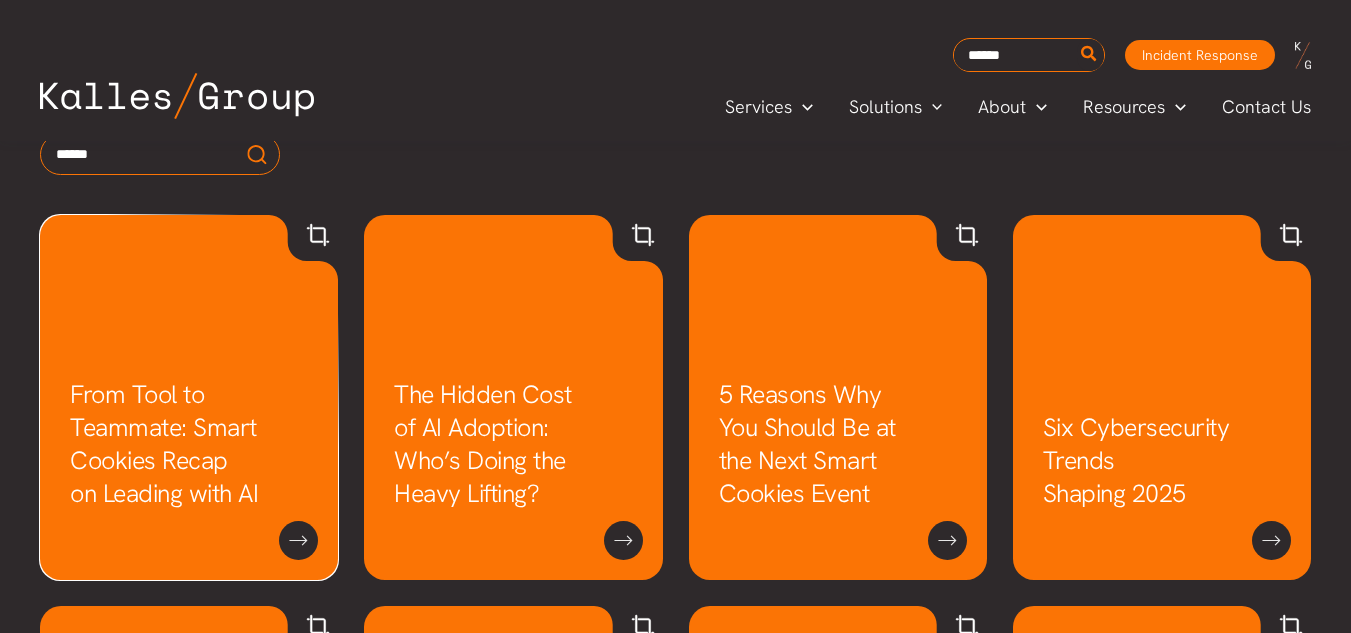 click on "From Tool to Teammate: Smart Cookies Recap on Leading with AI" at bounding box center [164, 444] 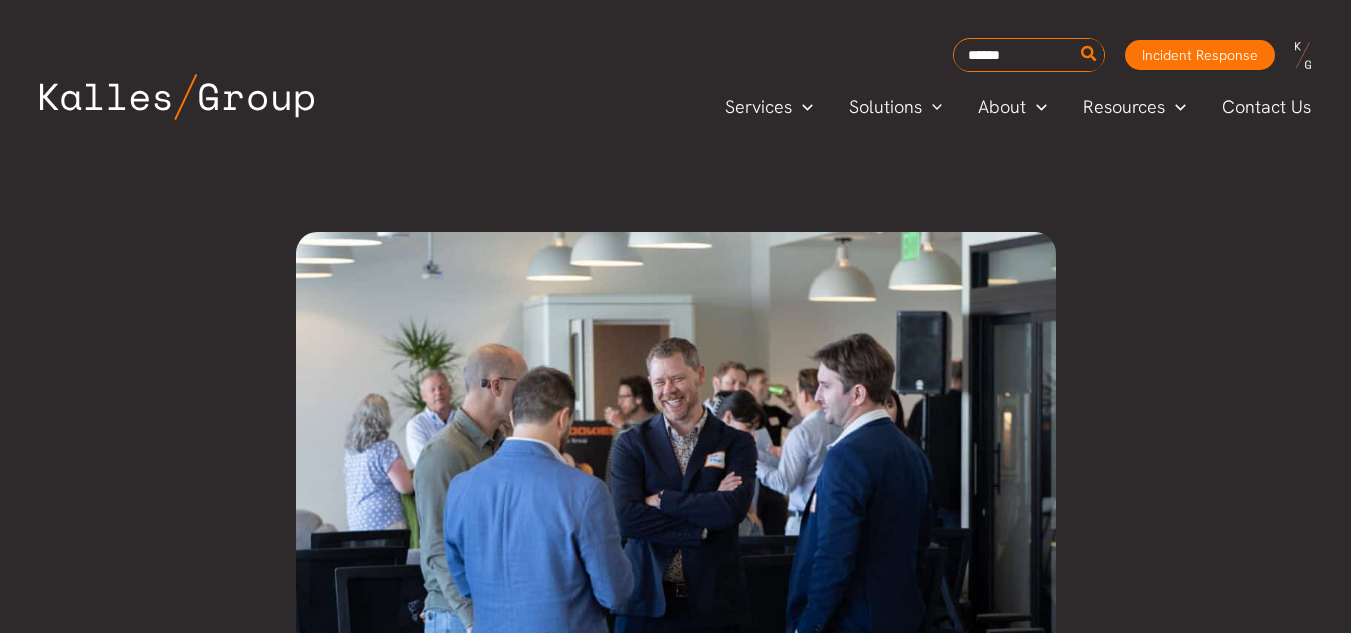 scroll, scrollTop: 0, scrollLeft: 0, axis: both 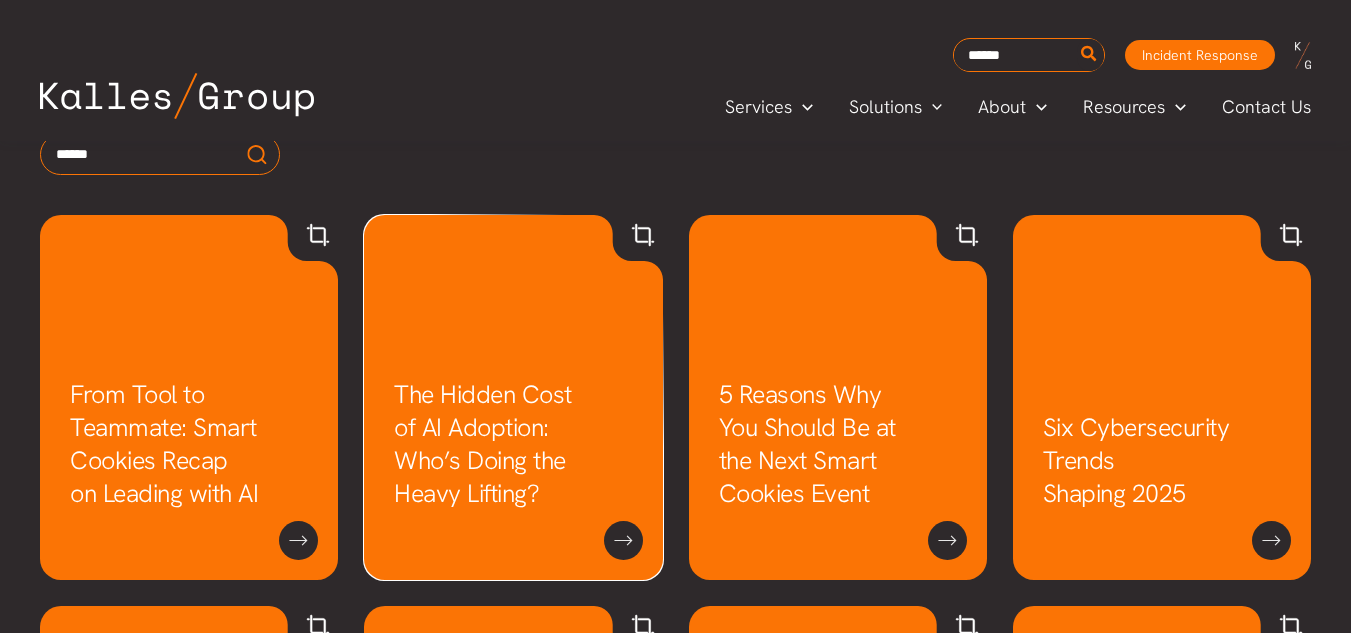 click on "The Hidden Cost of AI Adoption: Who’s Doing the Heavy Lifting?" at bounding box center (483, 444) 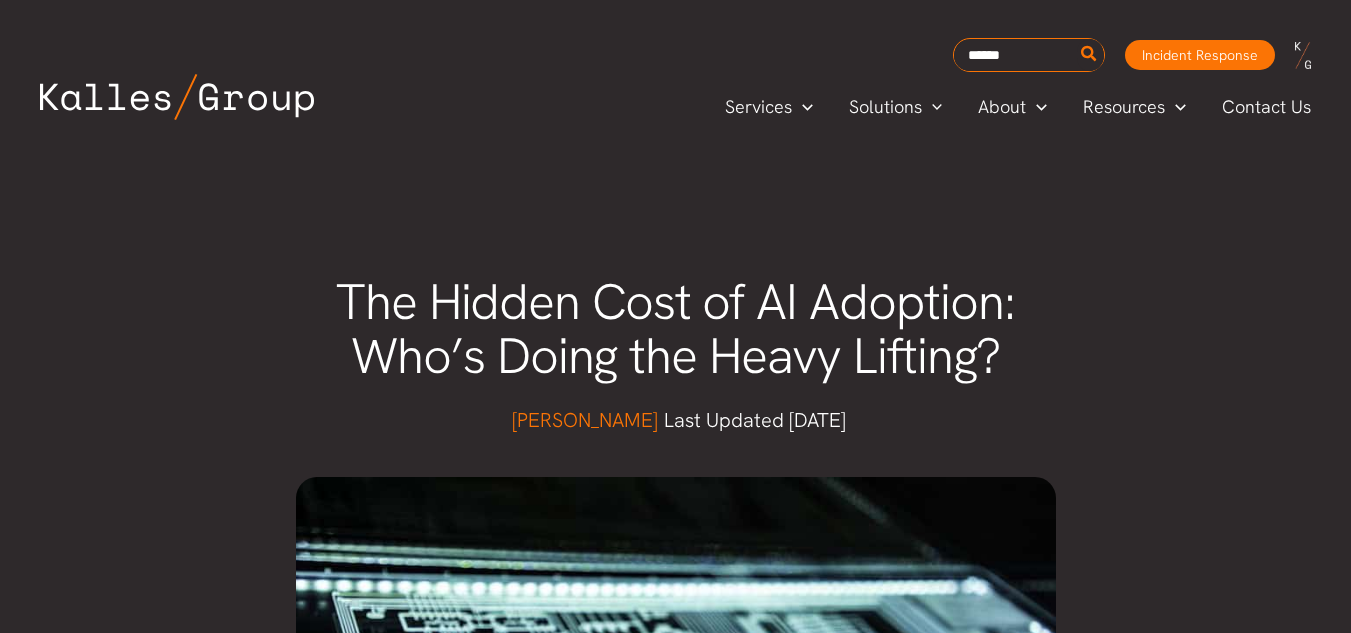 scroll, scrollTop: 0, scrollLeft: 0, axis: both 